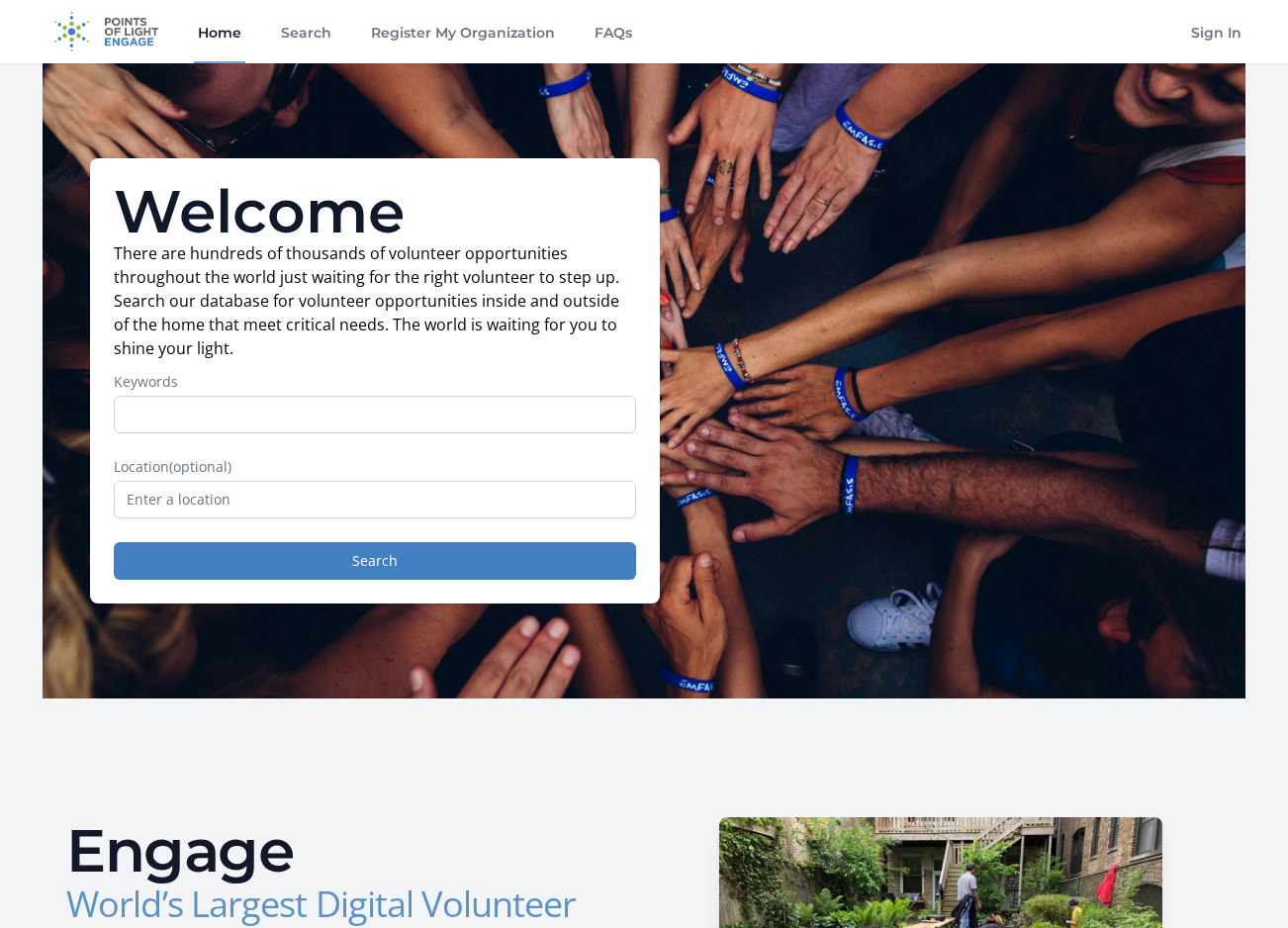 scroll, scrollTop: 0, scrollLeft: 0, axis: both 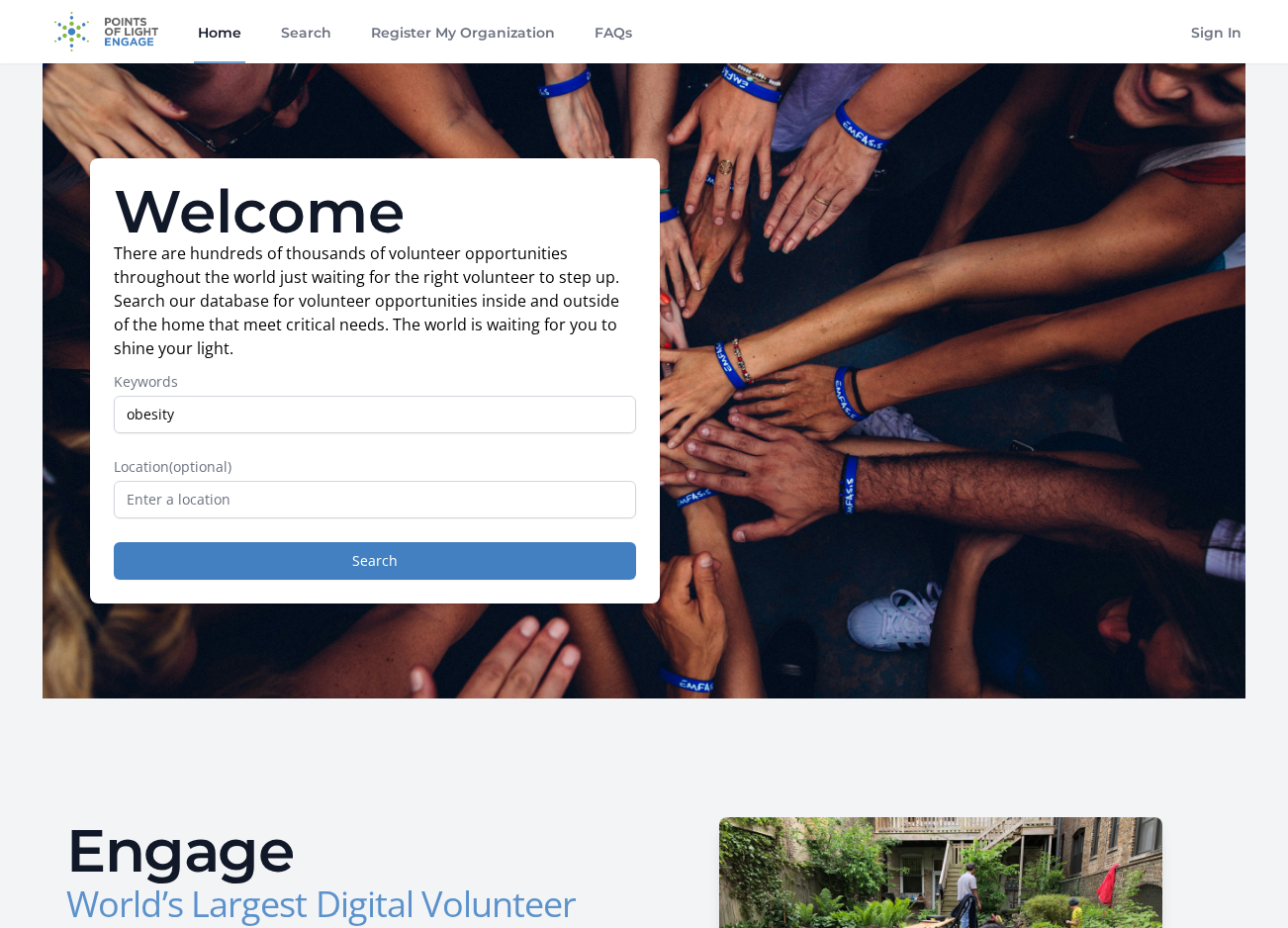 type on "obesity" 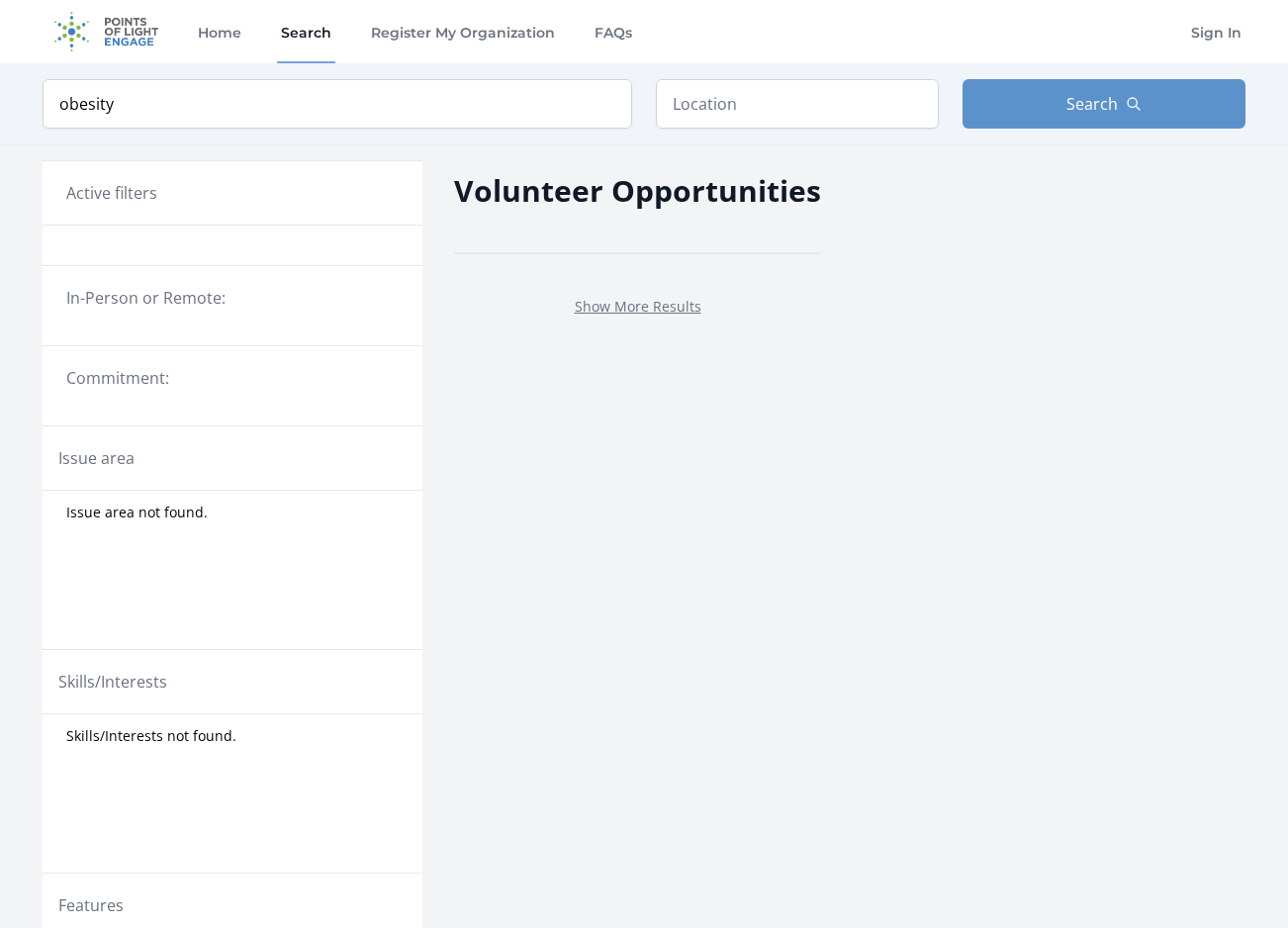 scroll, scrollTop: 0, scrollLeft: 0, axis: both 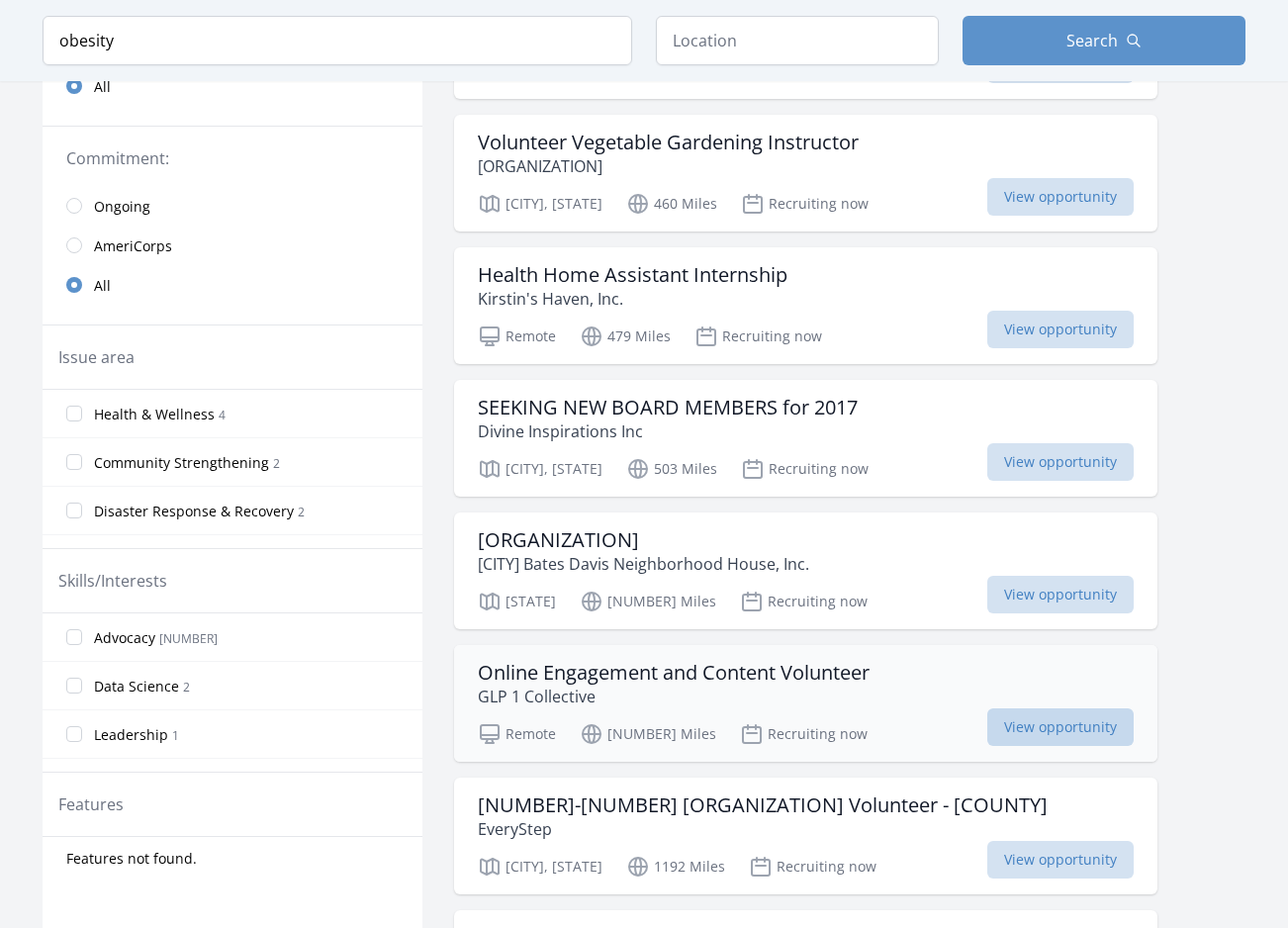 click on "View opportunity" at bounding box center [1060, 727] 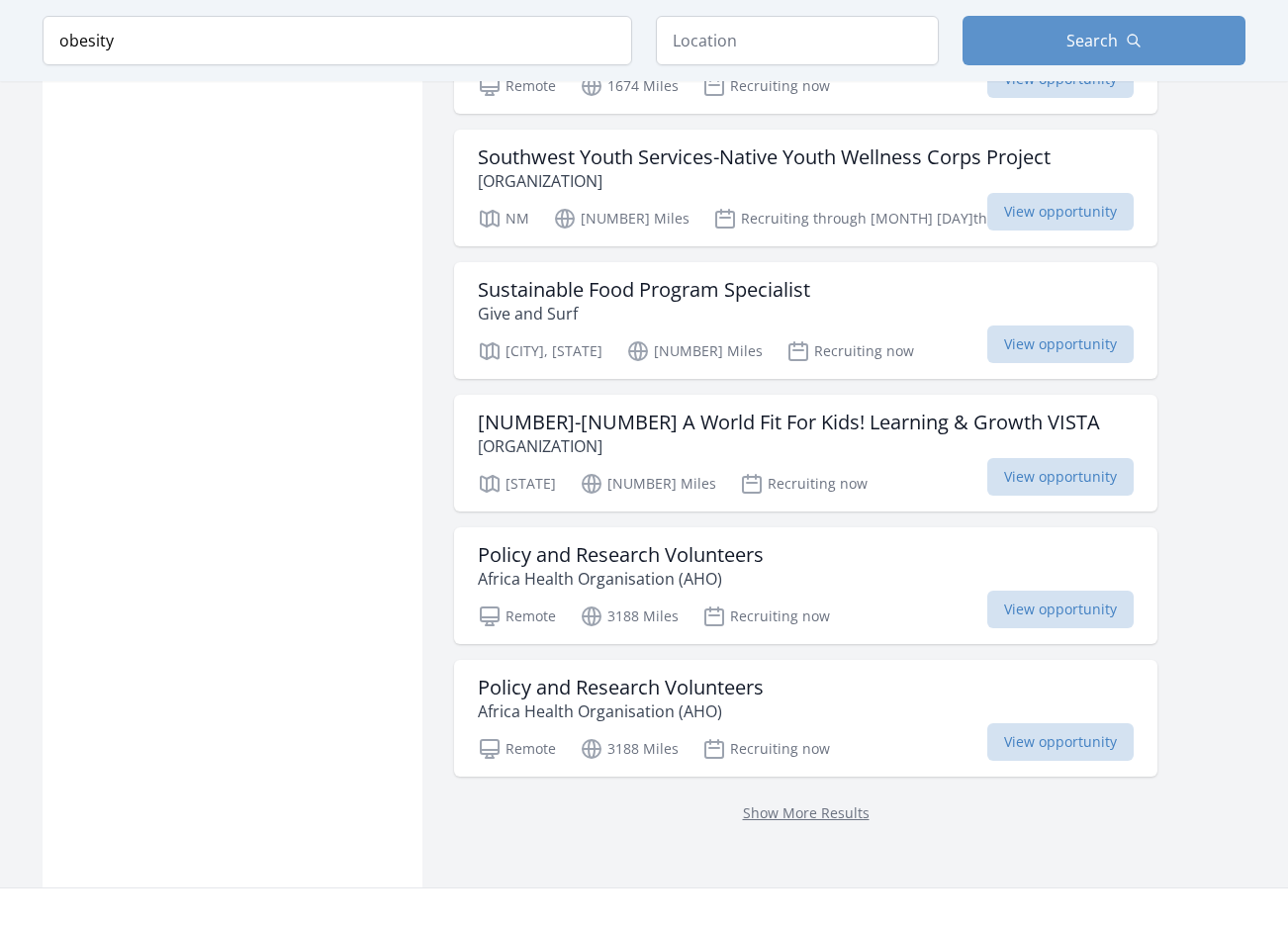 scroll, scrollTop: 1487, scrollLeft: 0, axis: vertical 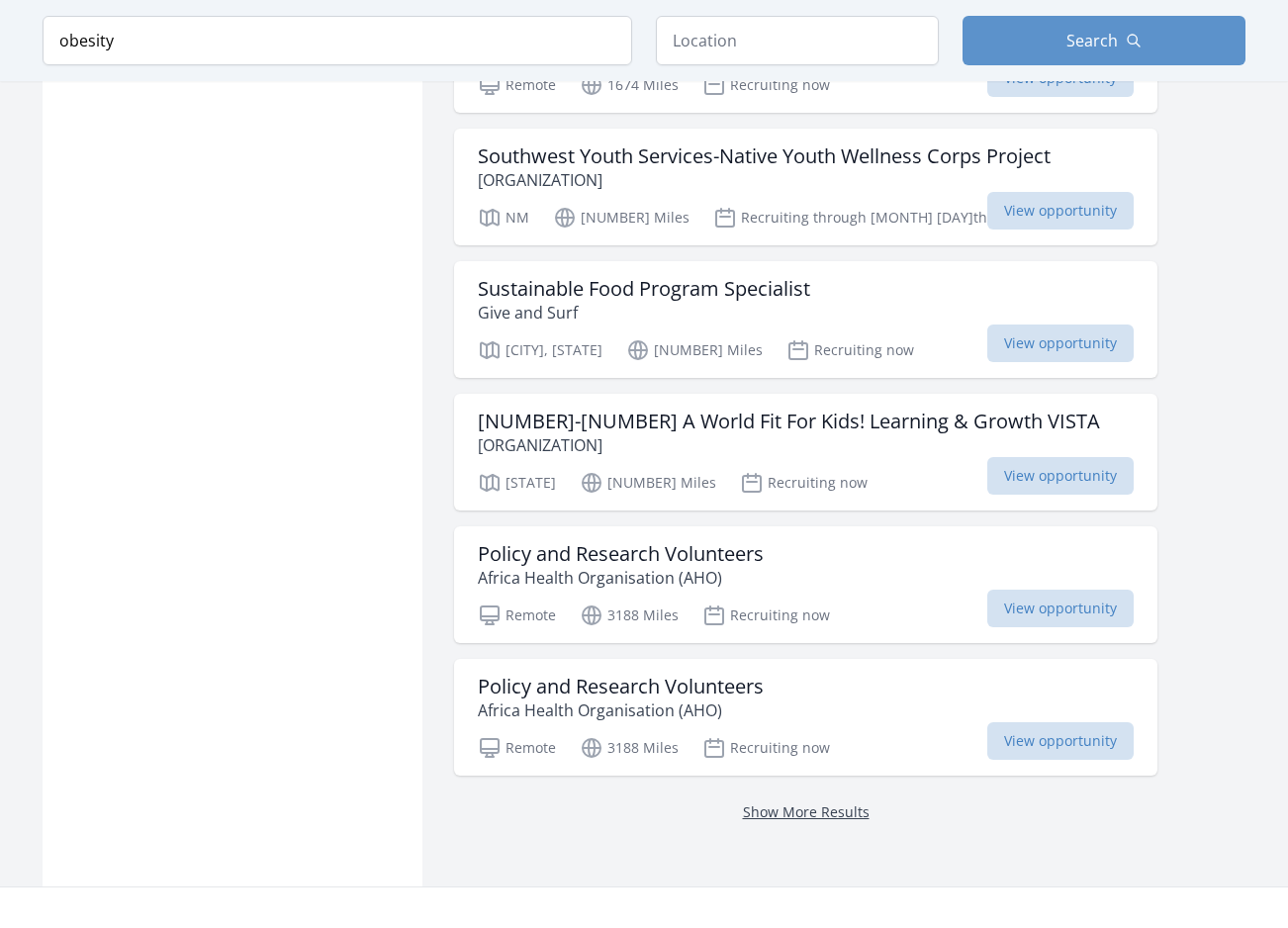 click on "Show More Results" at bounding box center [806, 811] 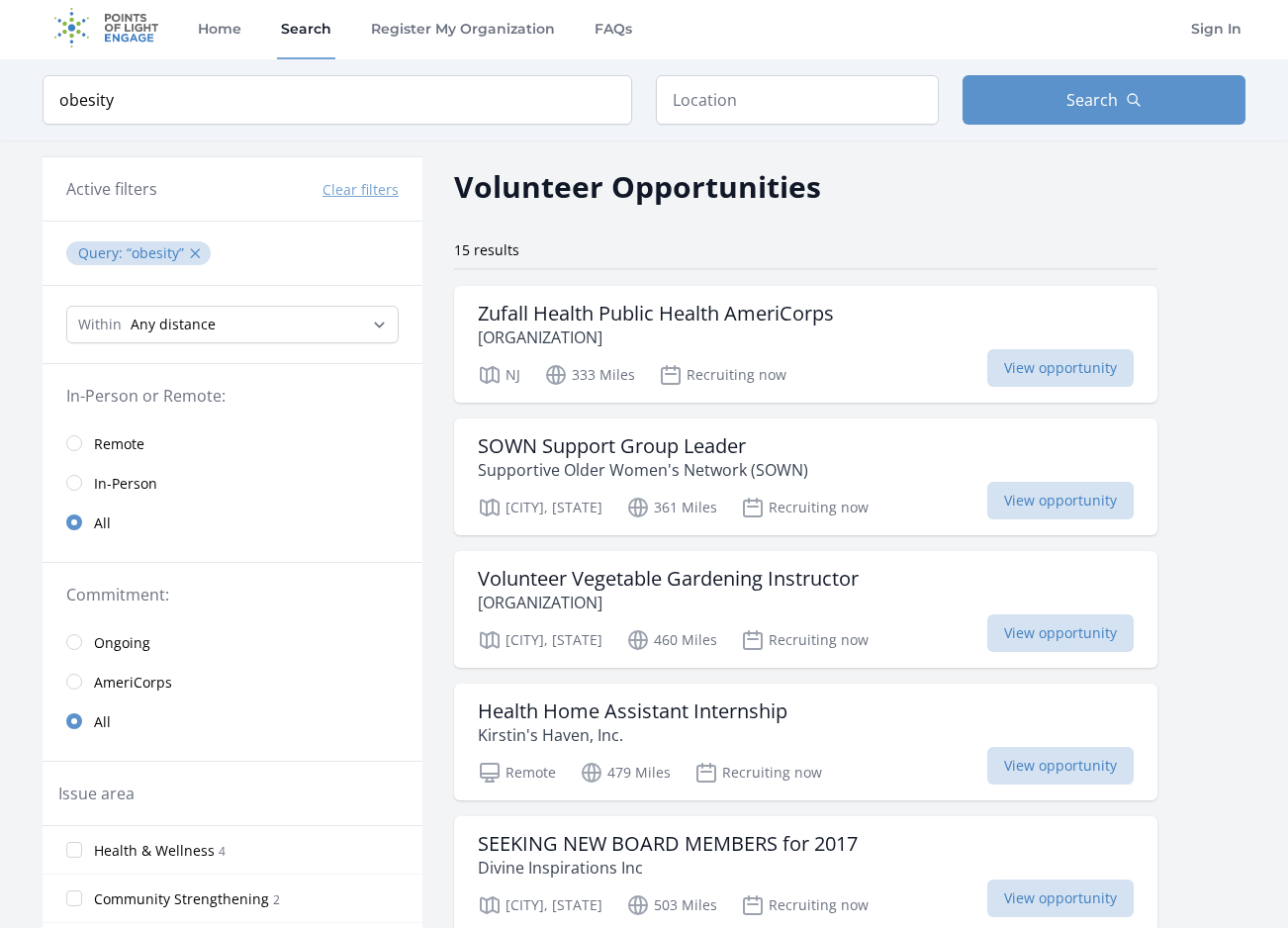 scroll, scrollTop: 0, scrollLeft: 0, axis: both 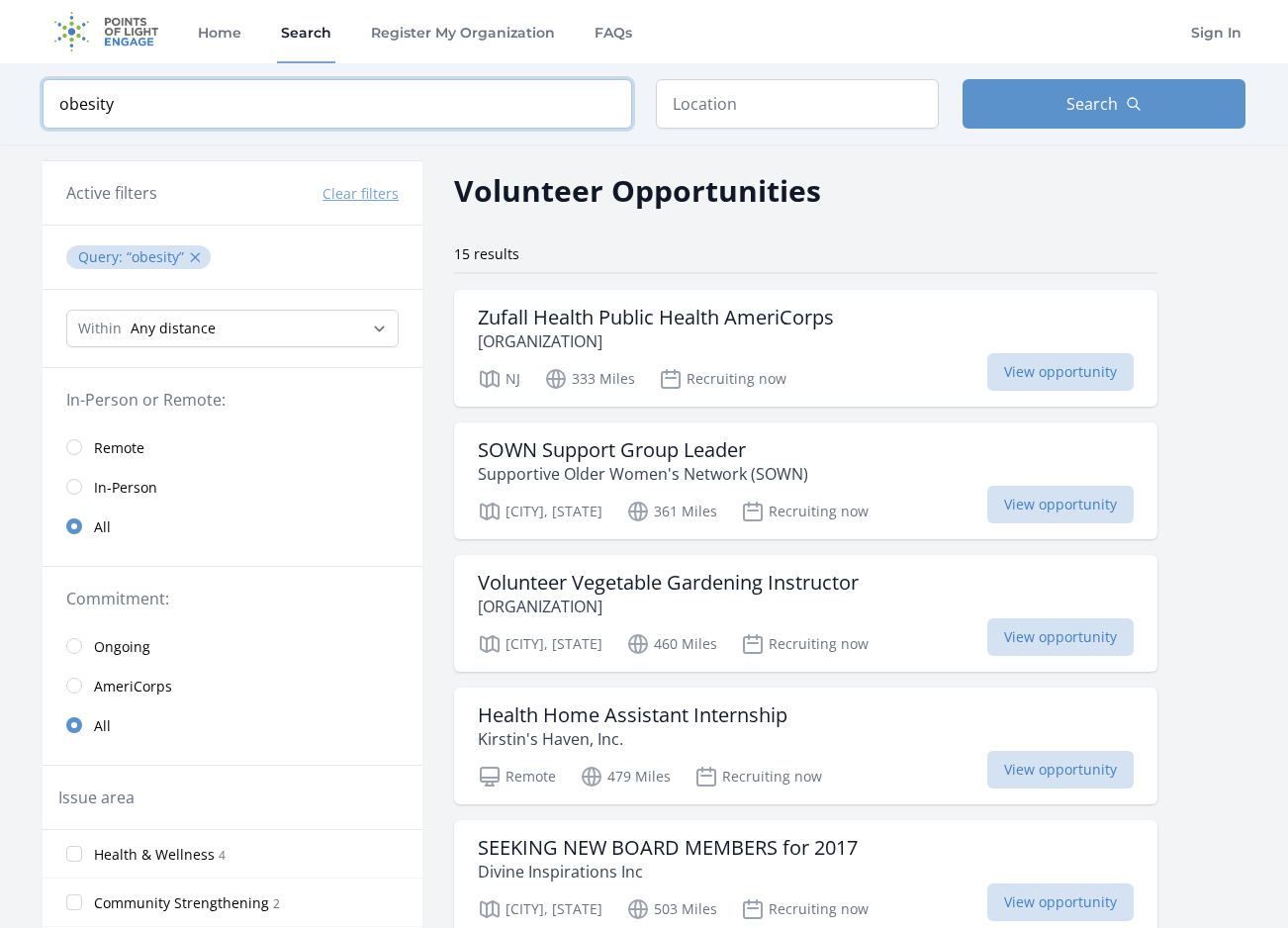 drag, startPoint x: 143, startPoint y: 108, endPoint x: 47, endPoint y: 103, distance: 96.13012 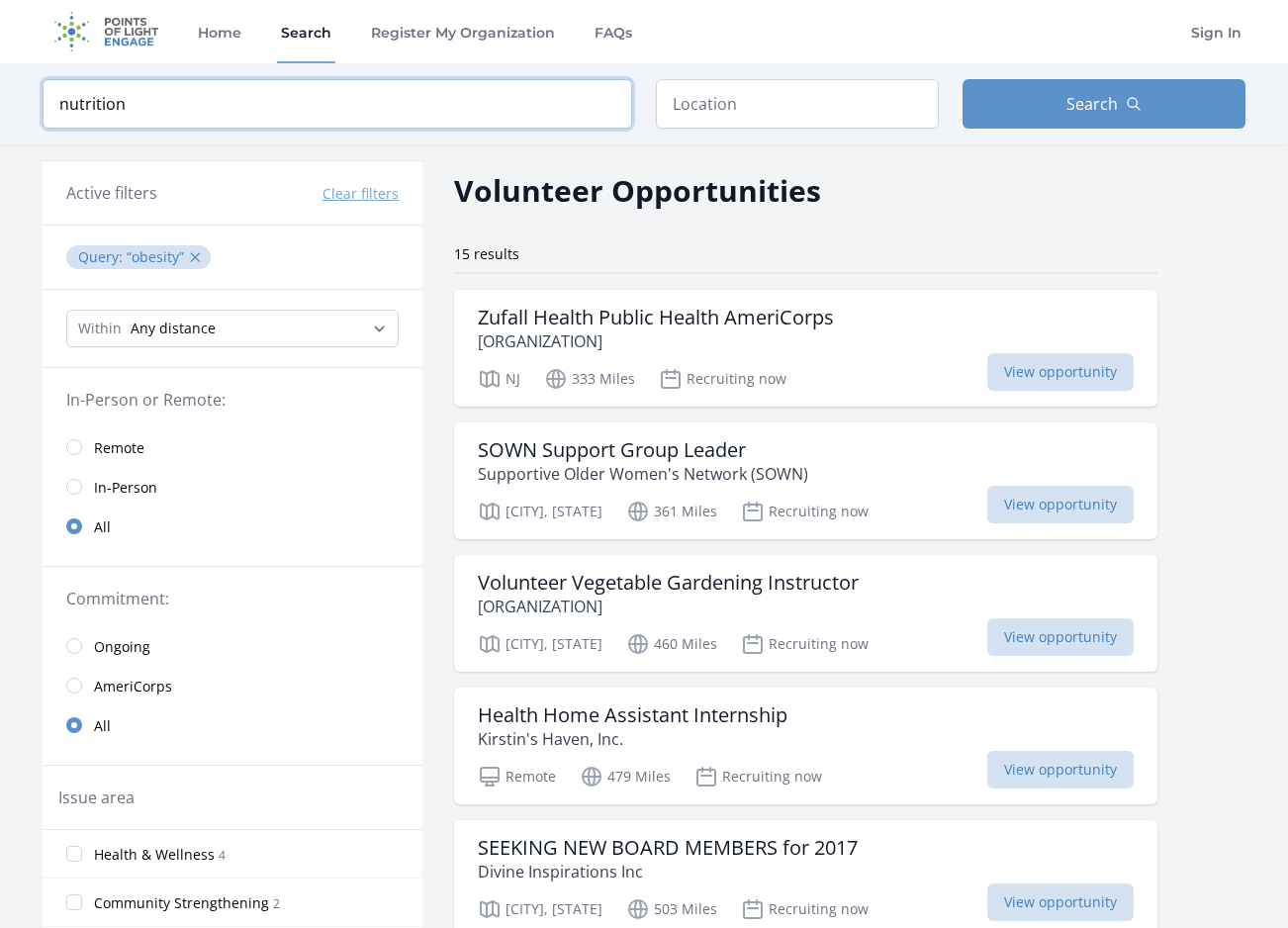 type on "nutrition" 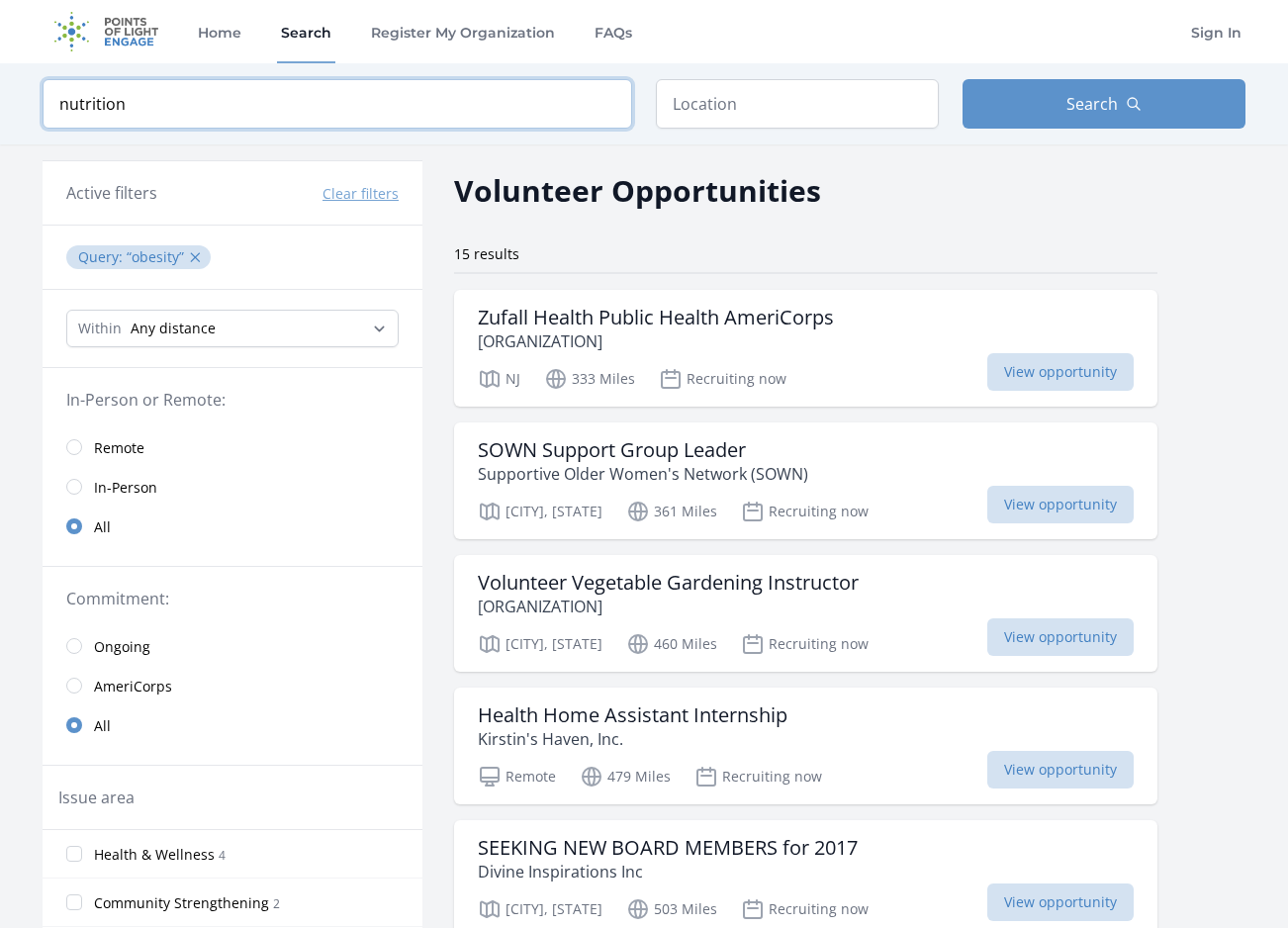 click at bounding box center [0, 0] 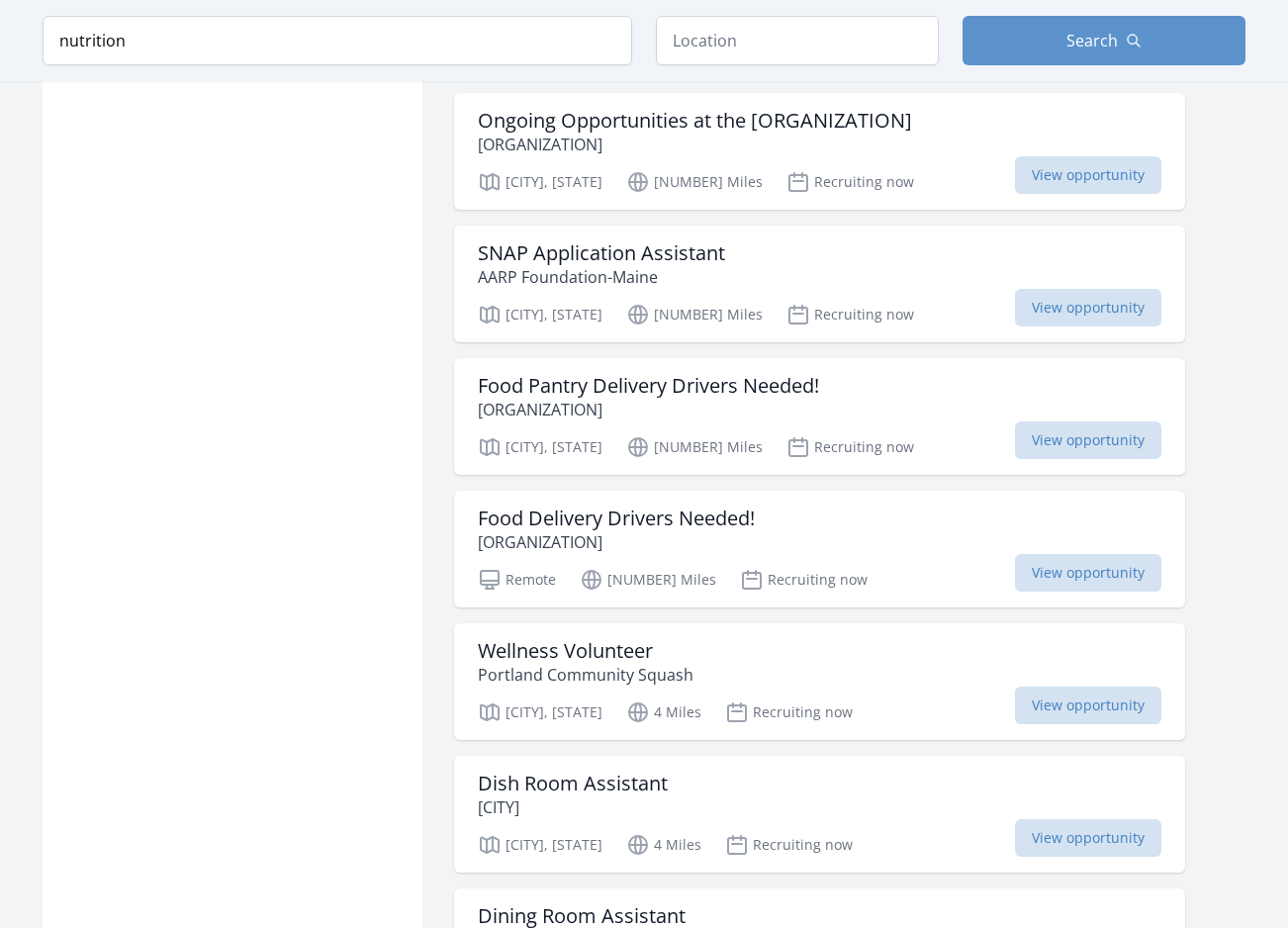 scroll, scrollTop: 1801, scrollLeft: 0, axis: vertical 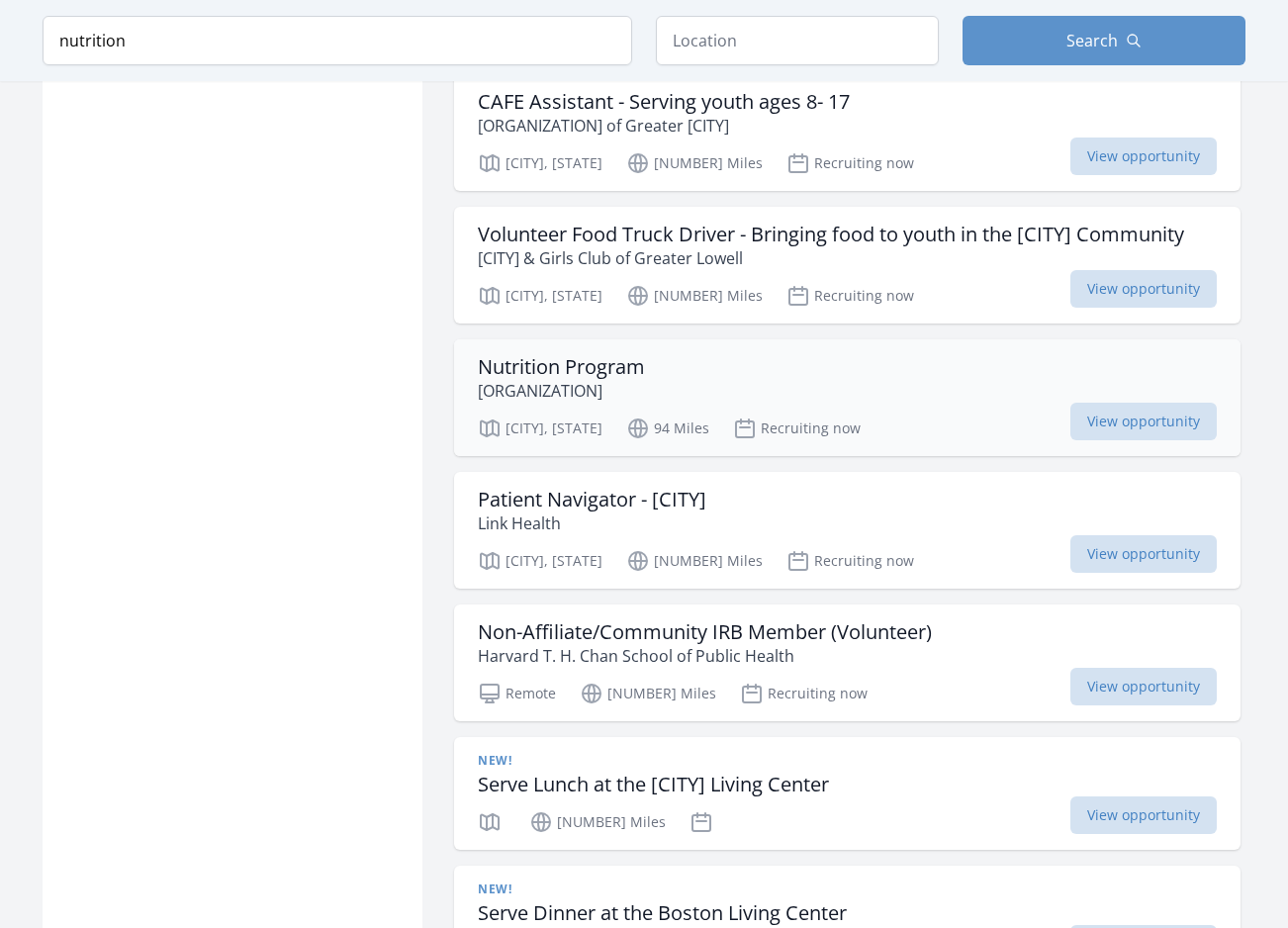 click on "Nutrition Program" at bounding box center (561, 367) 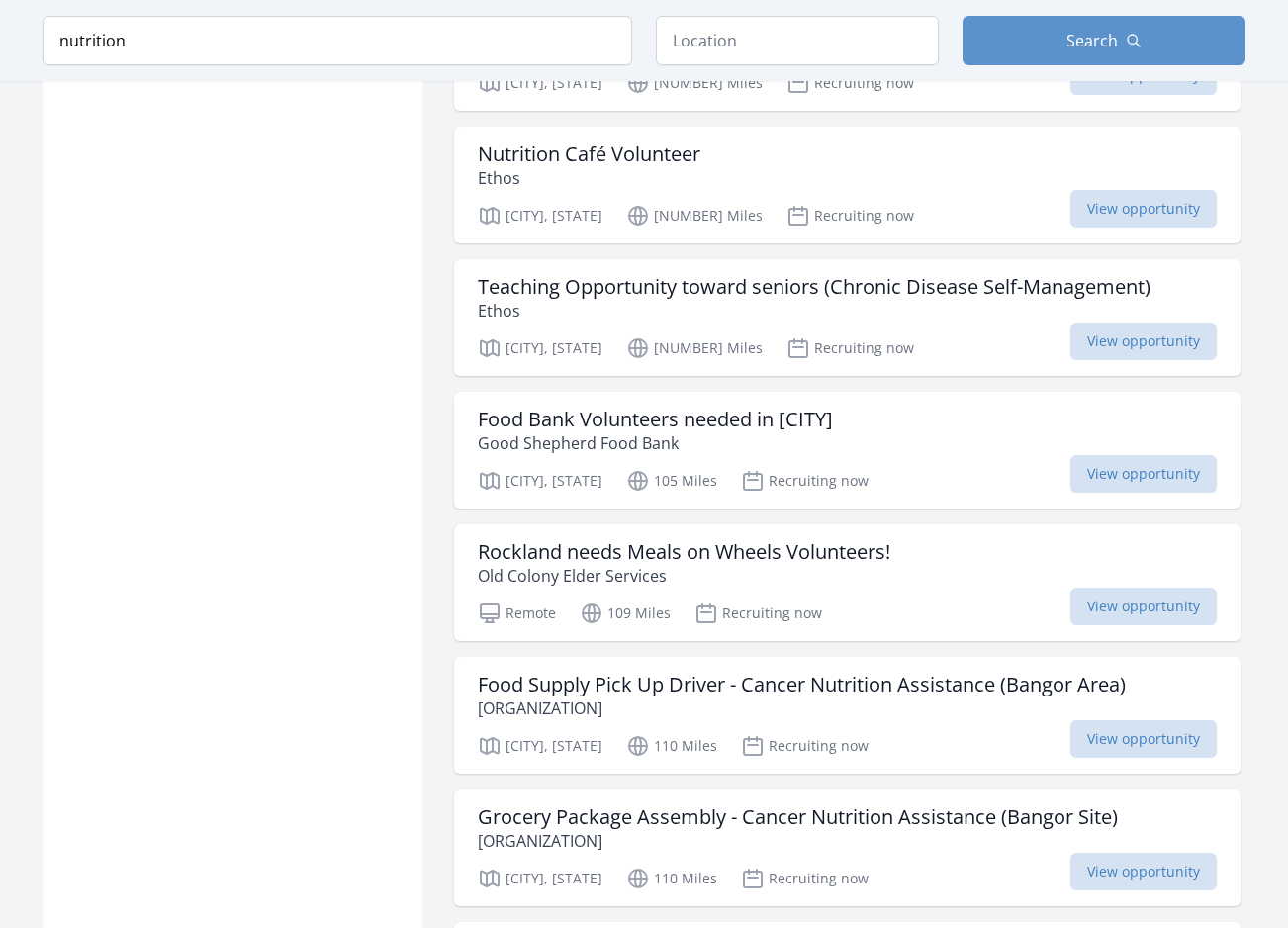 scroll, scrollTop: 12343, scrollLeft: 0, axis: vertical 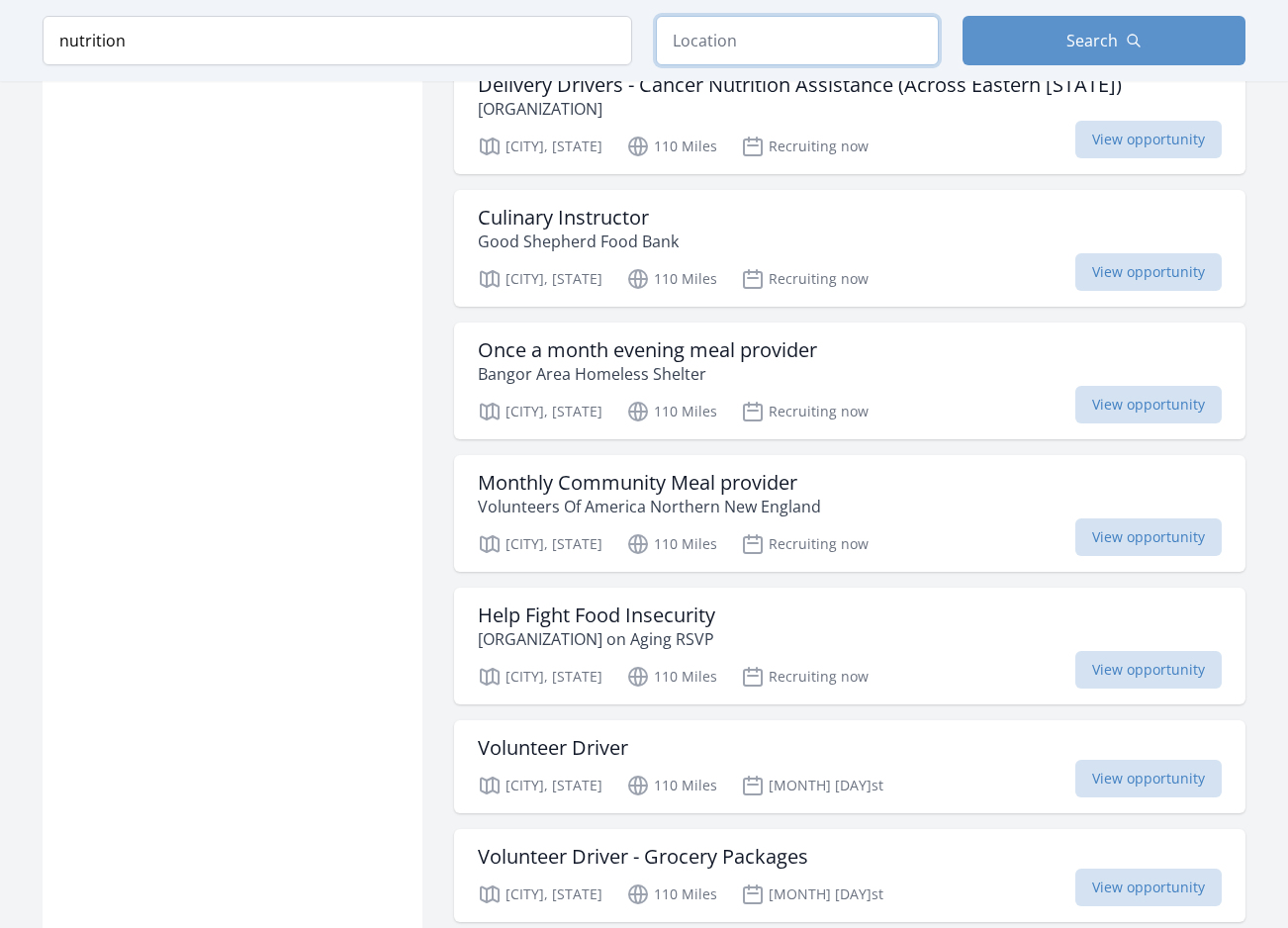 click at bounding box center [797, 41] 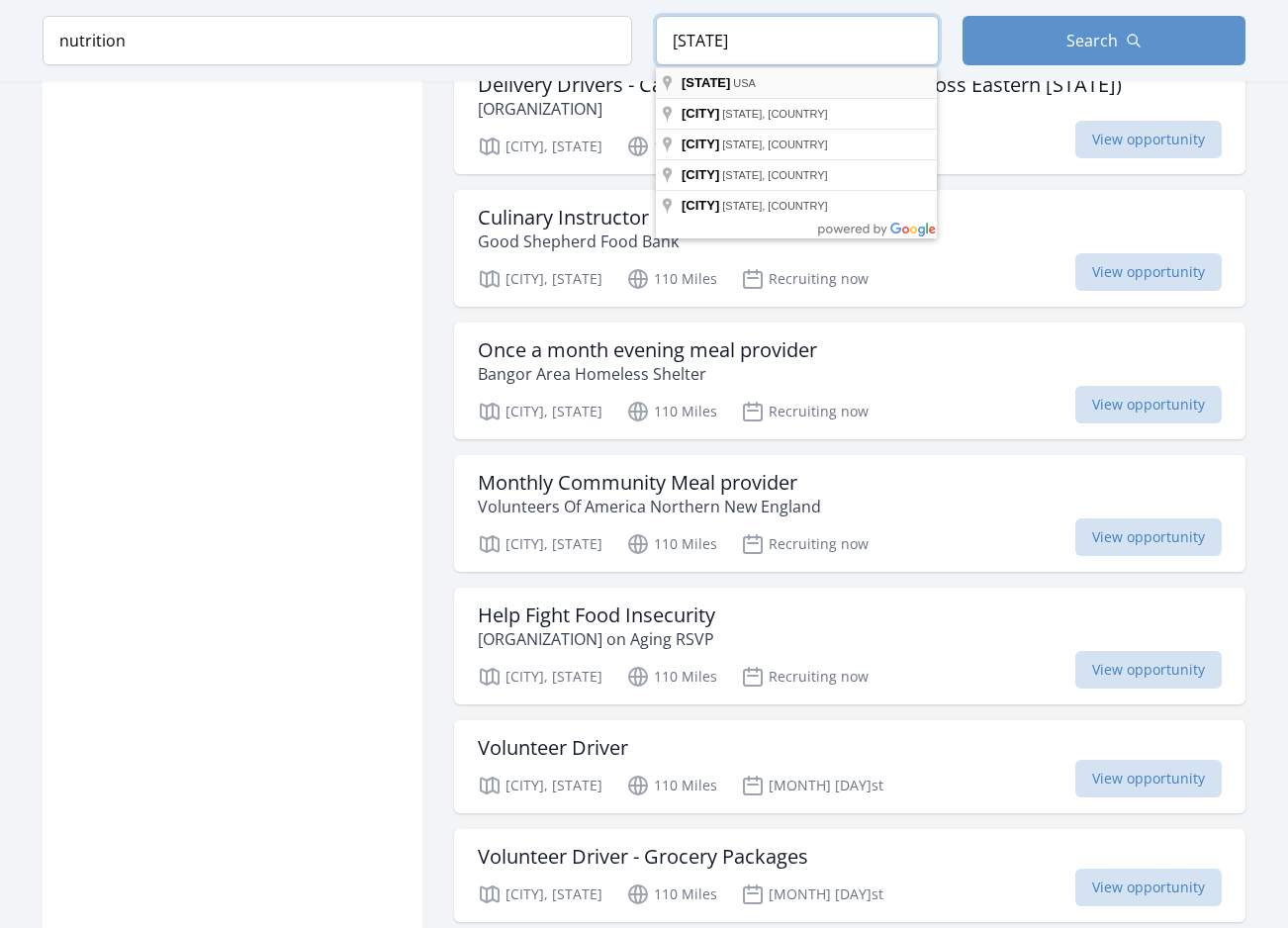 type on "[STATE]" 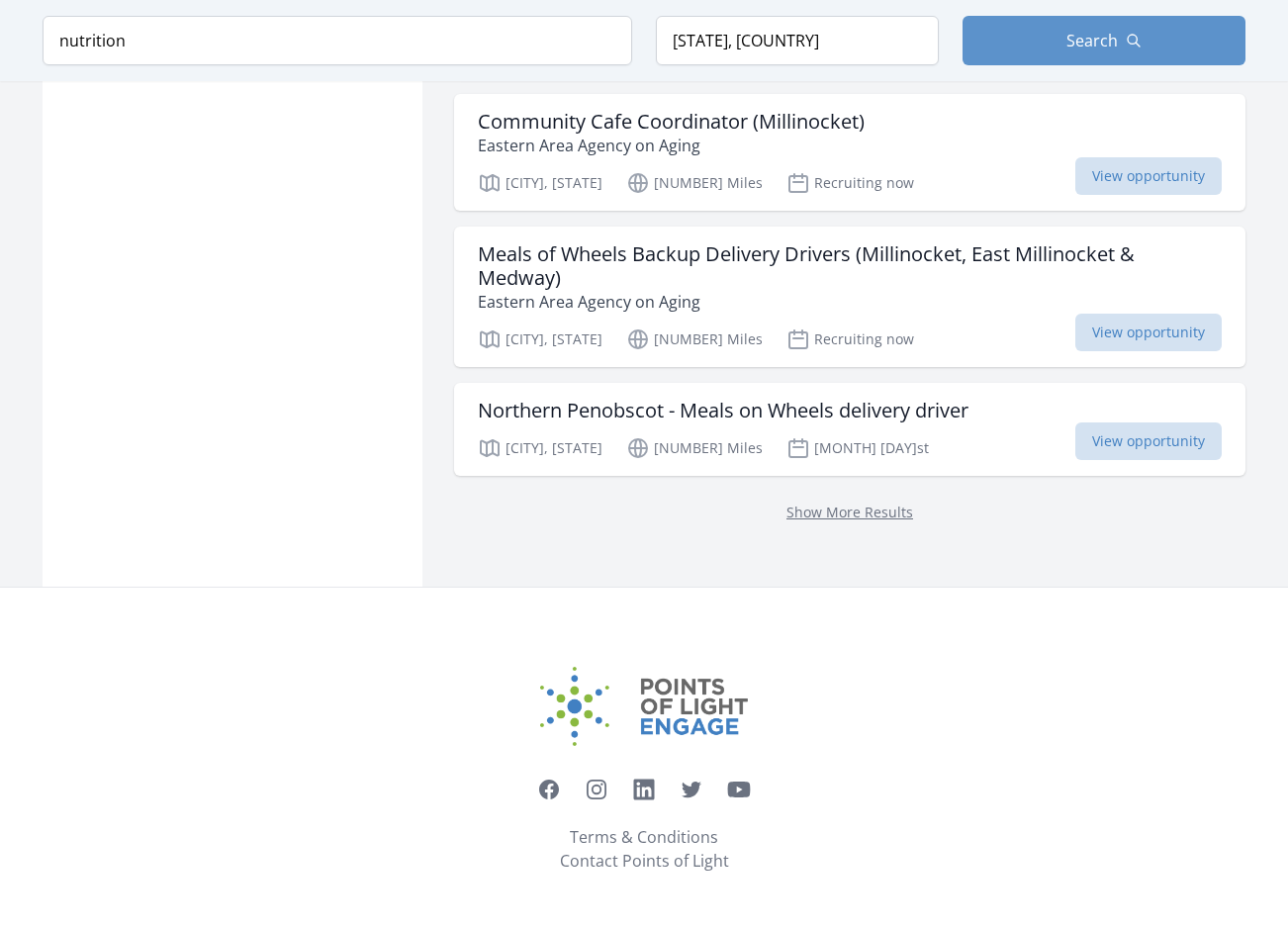 scroll, scrollTop: 5054, scrollLeft: 0, axis: vertical 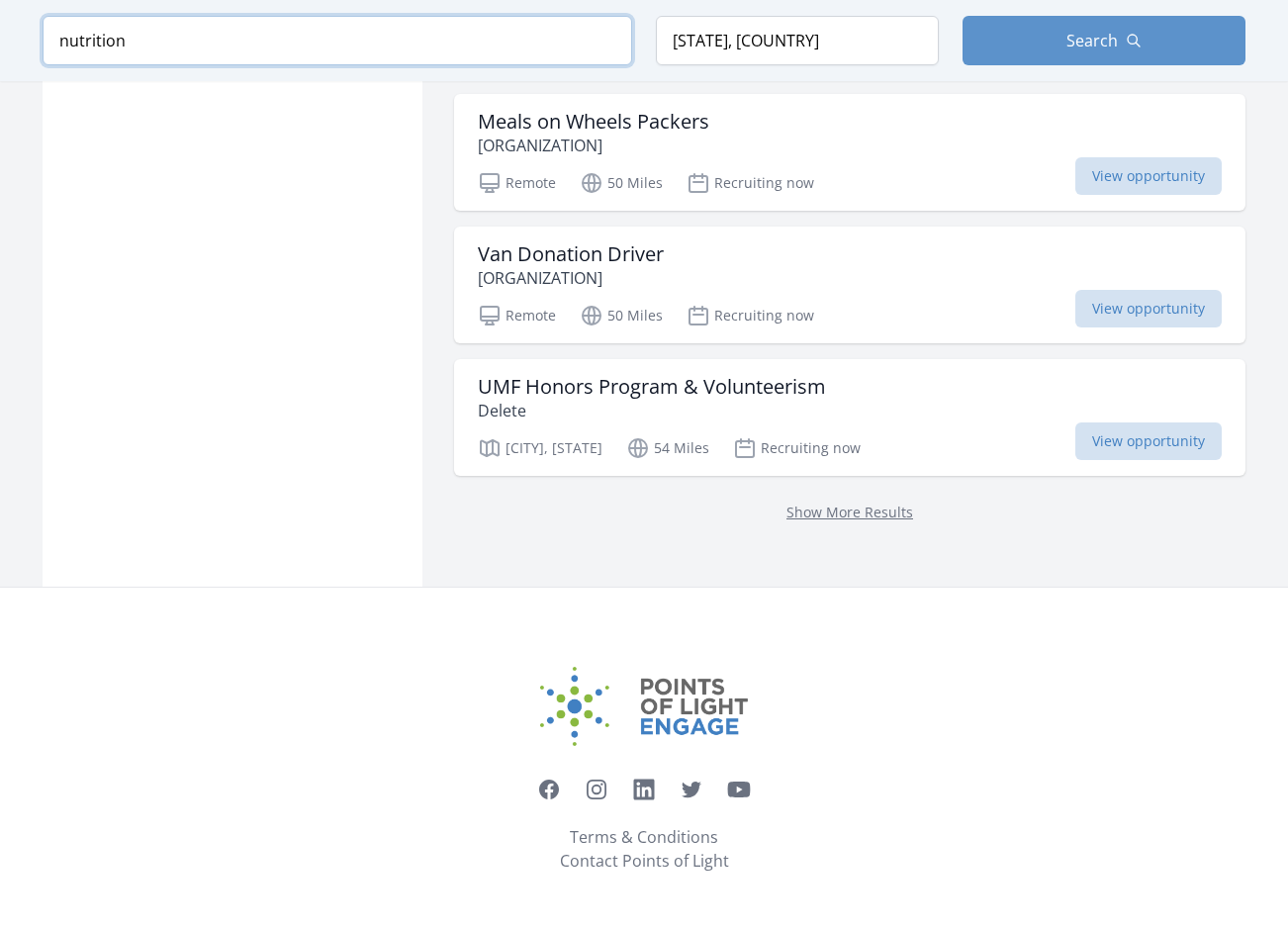 drag, startPoint x: 141, startPoint y: 43, endPoint x: 8, endPoint y: 44, distance: 133.00376 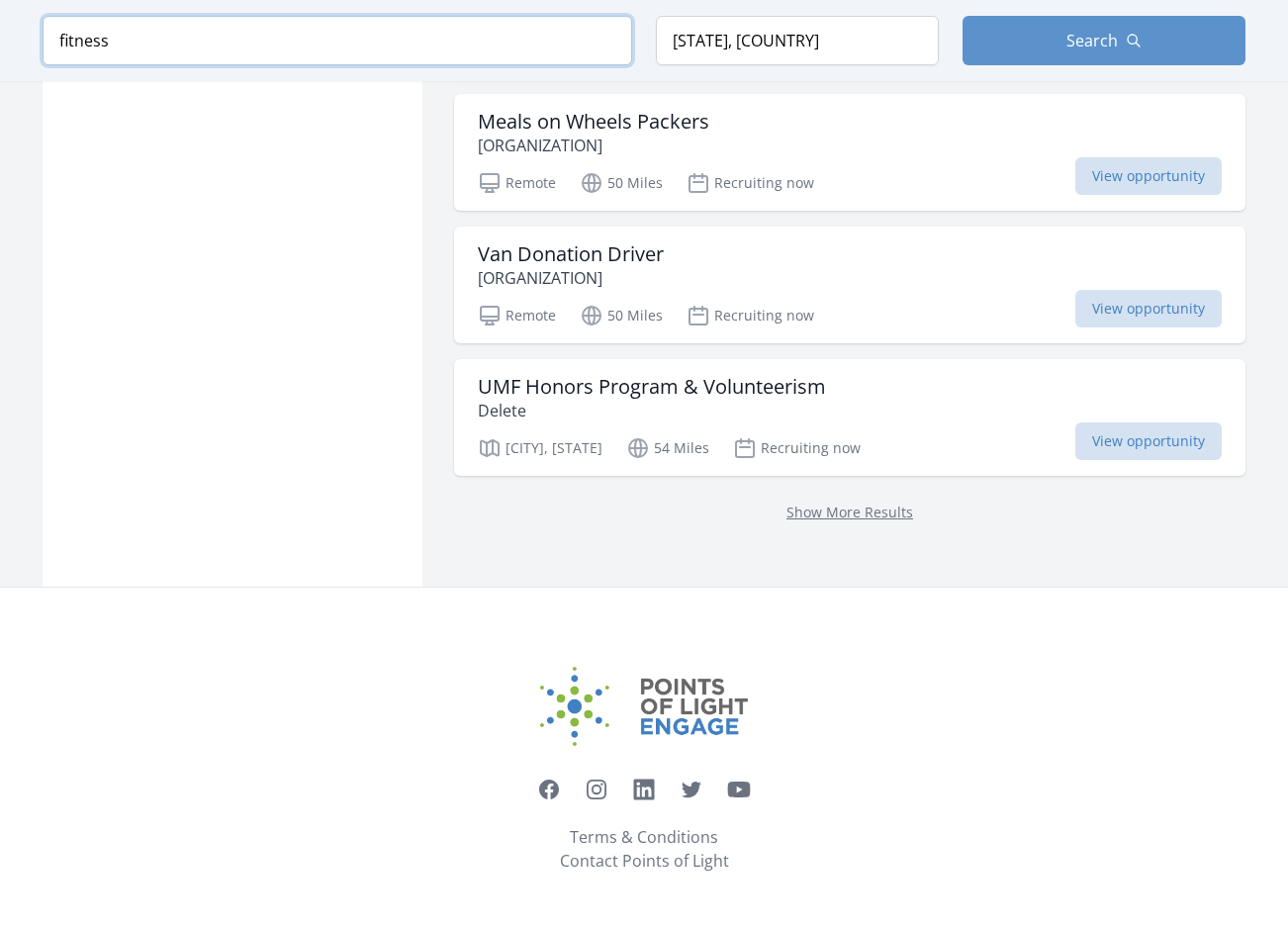 click at bounding box center (0, 0) 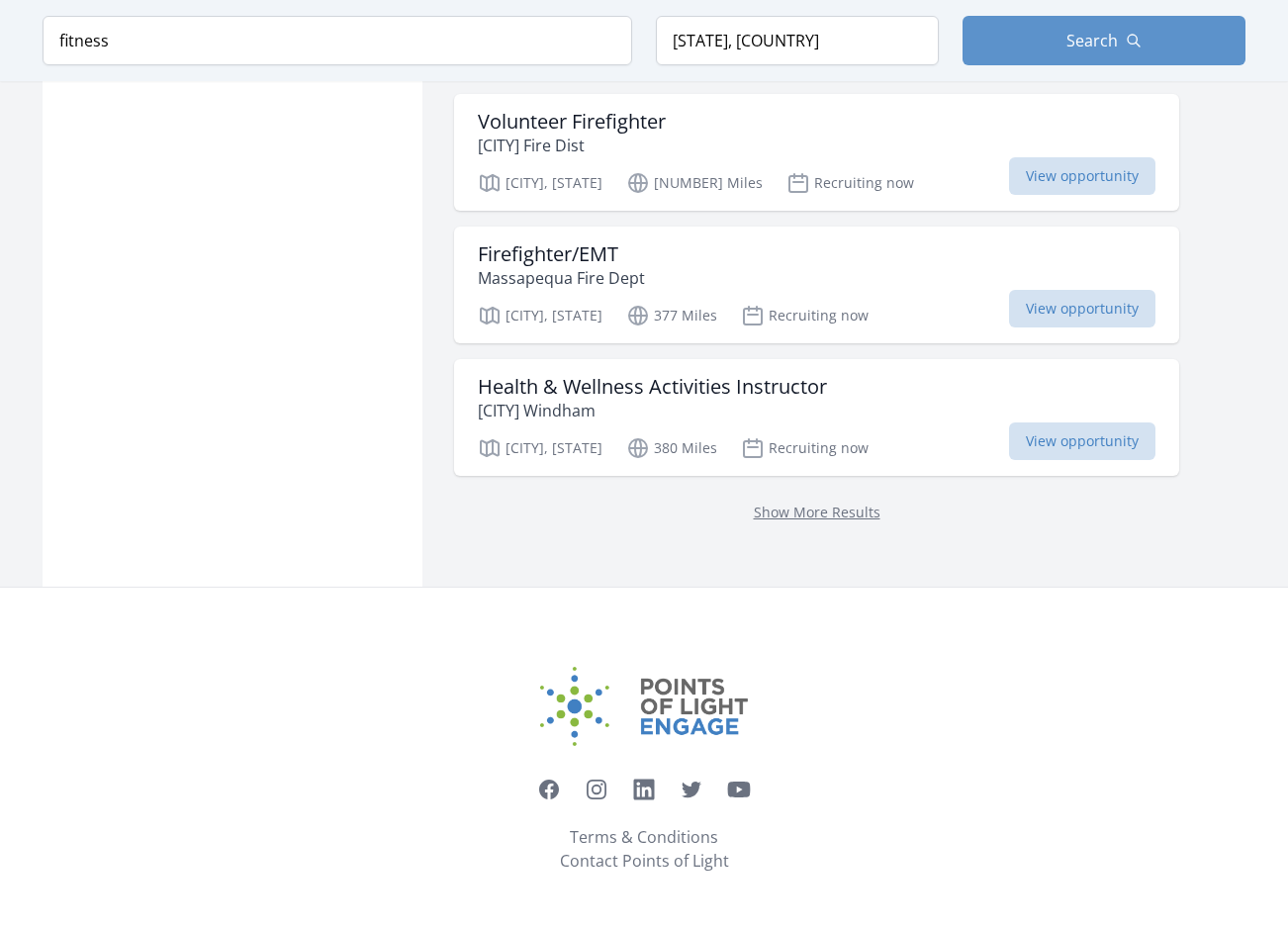 scroll, scrollTop: 2450, scrollLeft: 0, axis: vertical 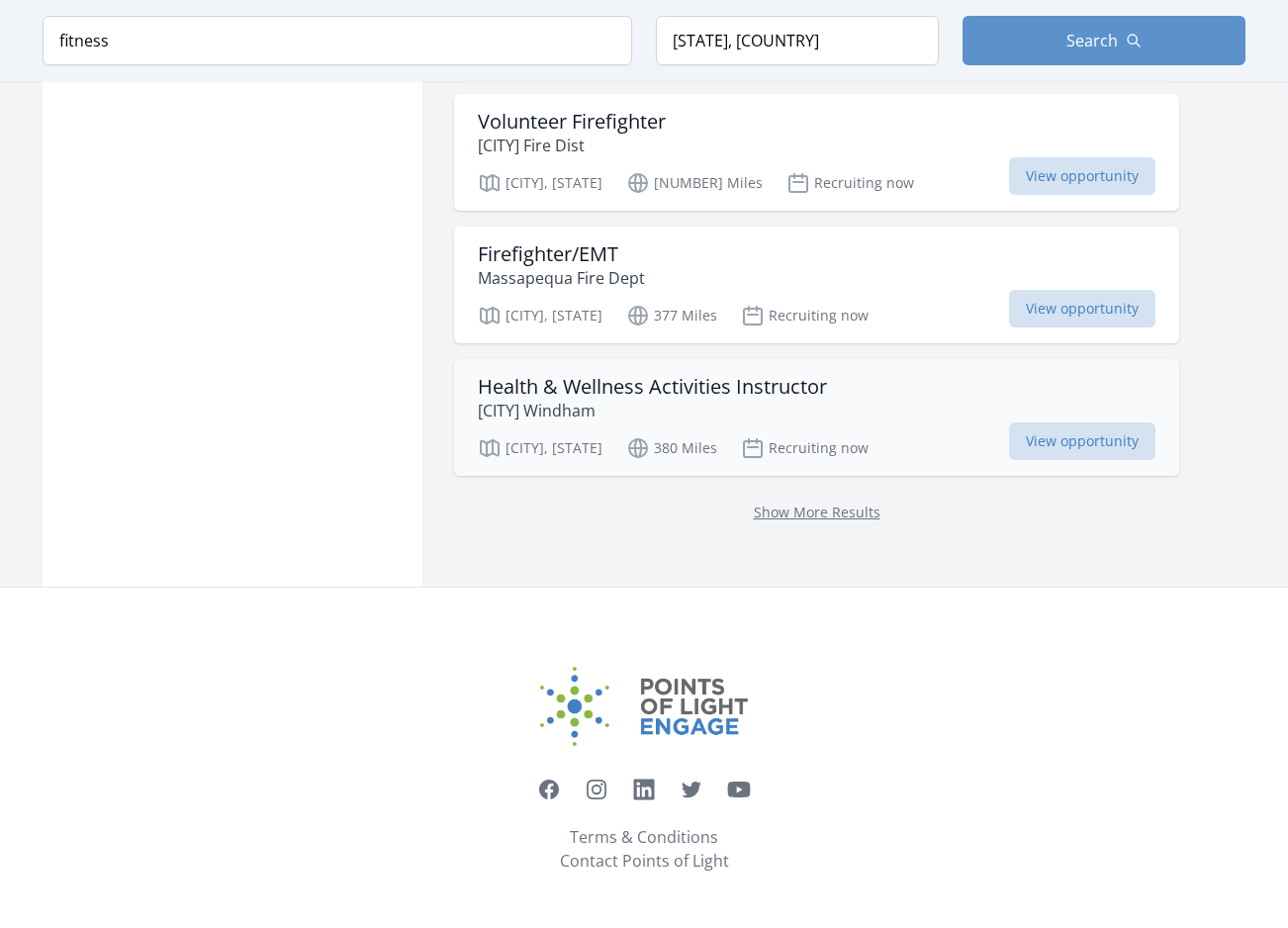 click on "Health & Wellness Activities Instructor" at bounding box center [652, 387] 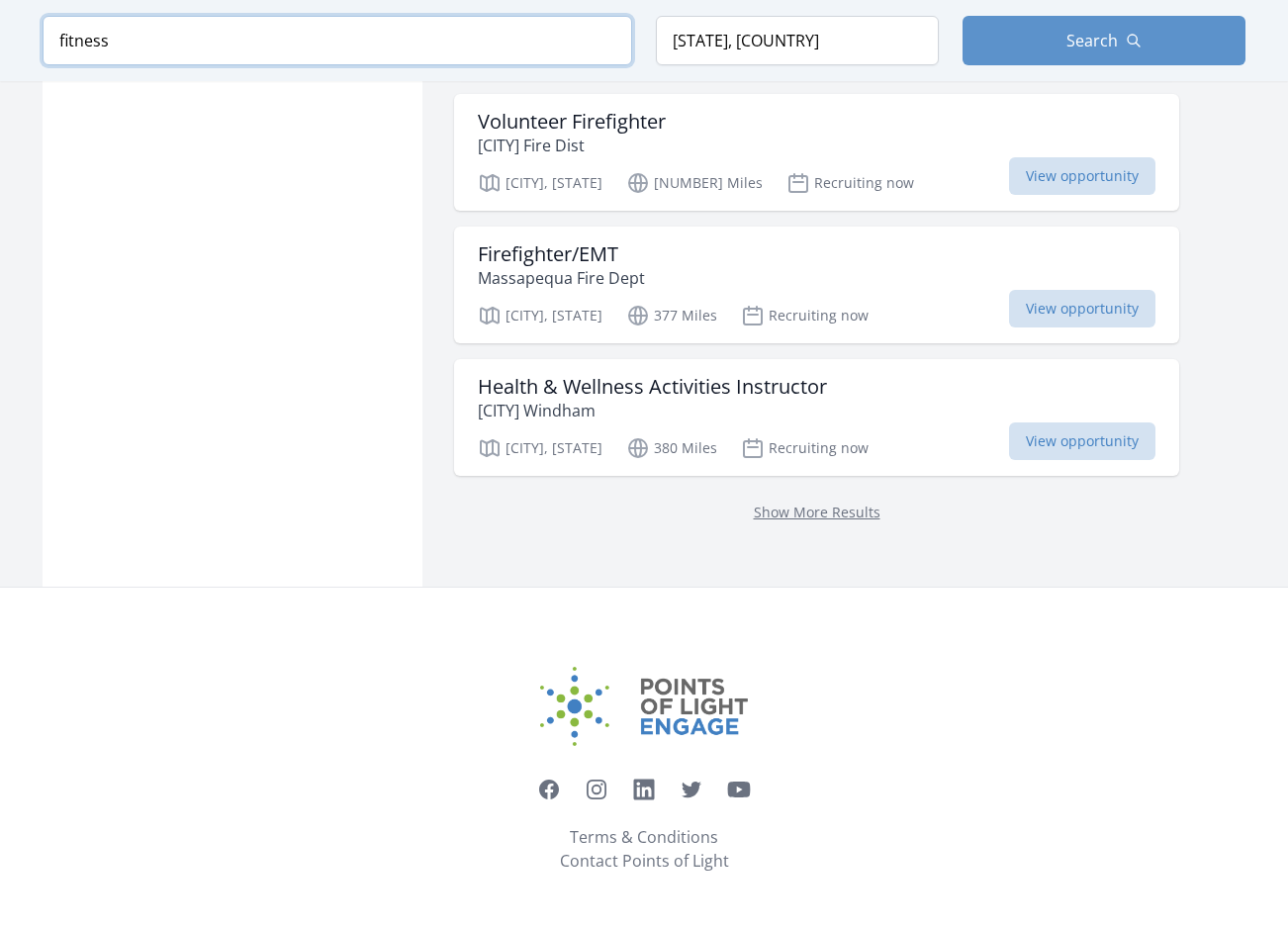 drag, startPoint x: 122, startPoint y: 45, endPoint x: 4, endPoint y: 28, distance: 119.21829 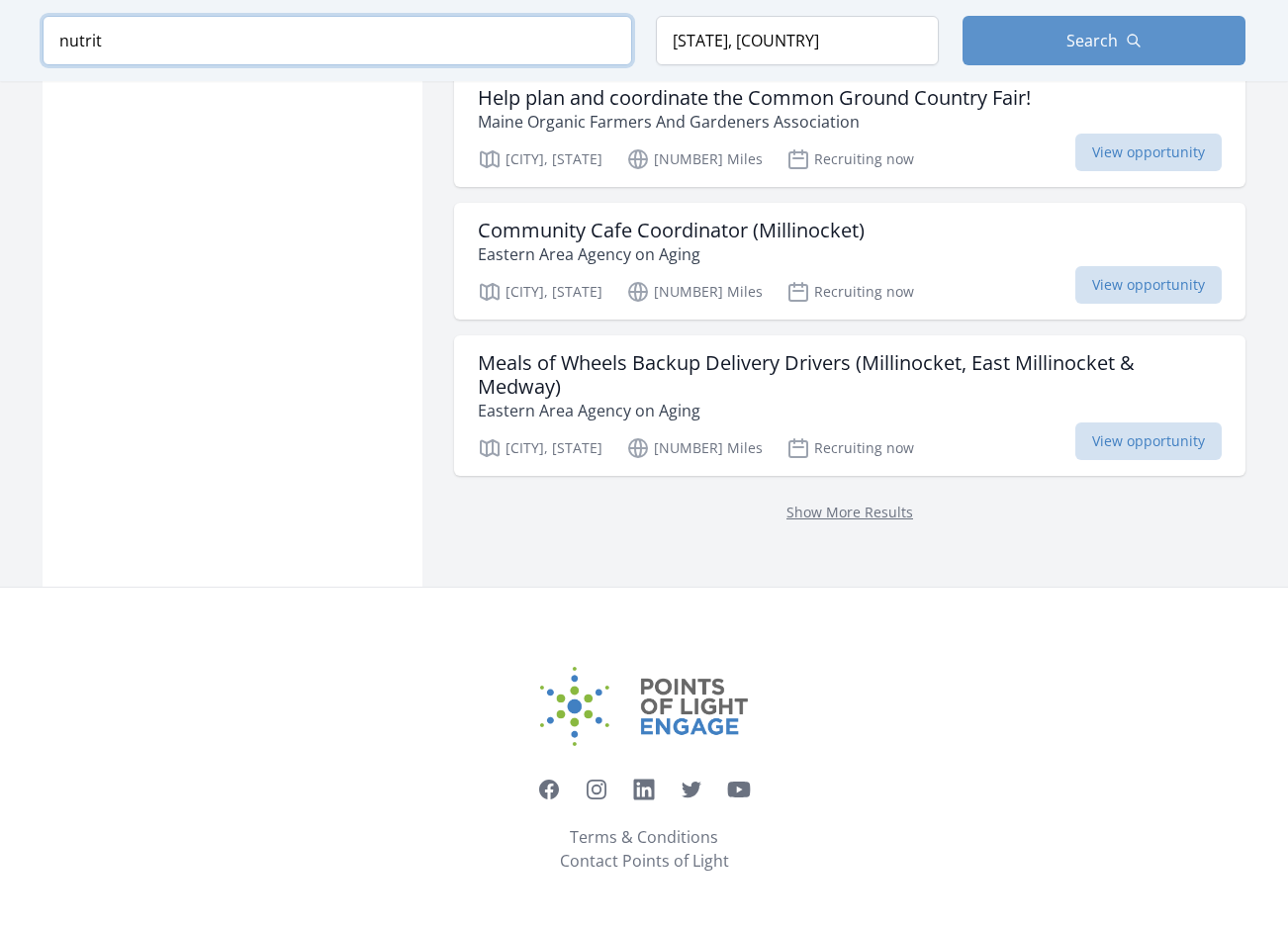 scroll, scrollTop: 2426, scrollLeft: 0, axis: vertical 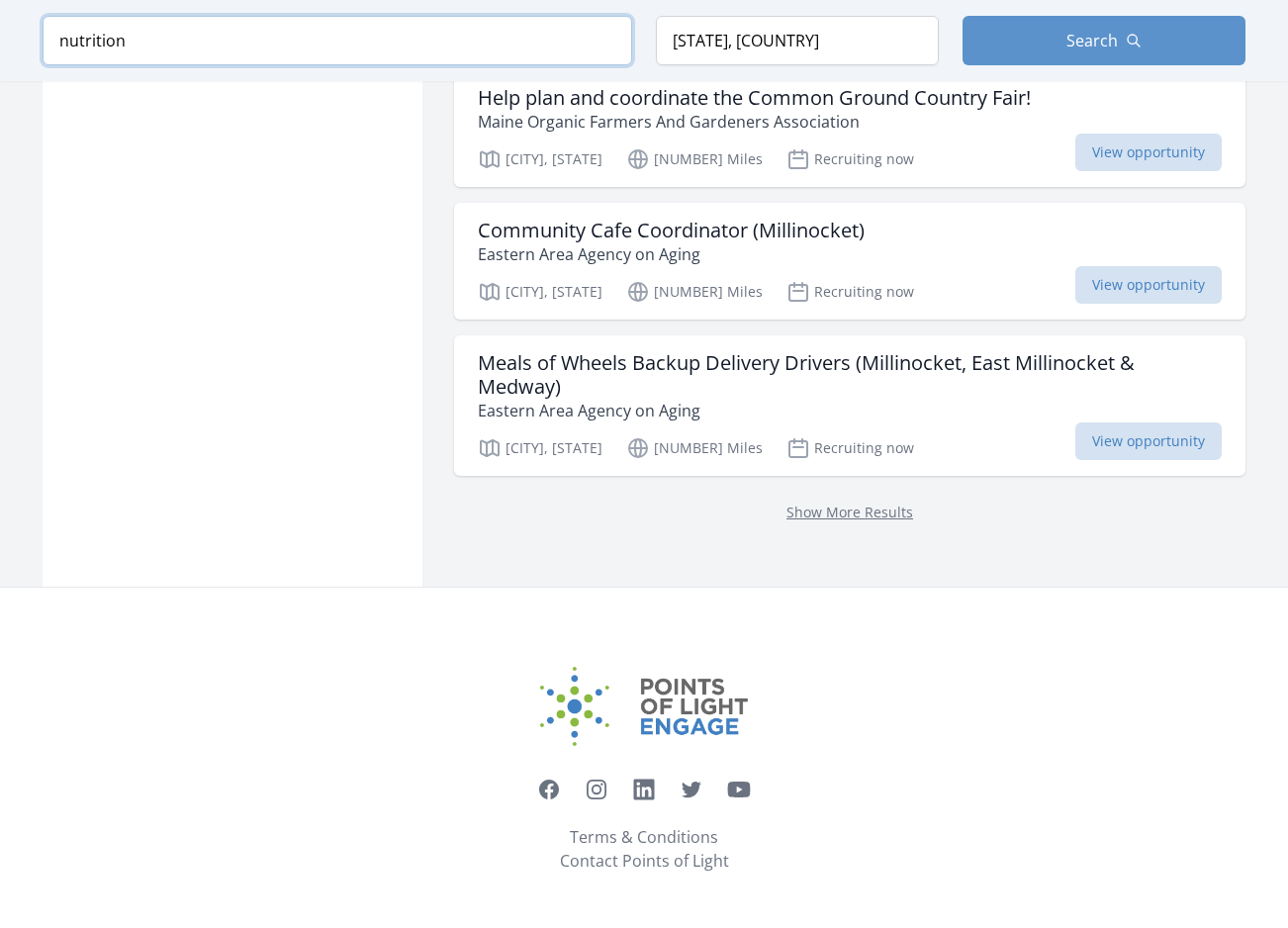 type on "nutrition" 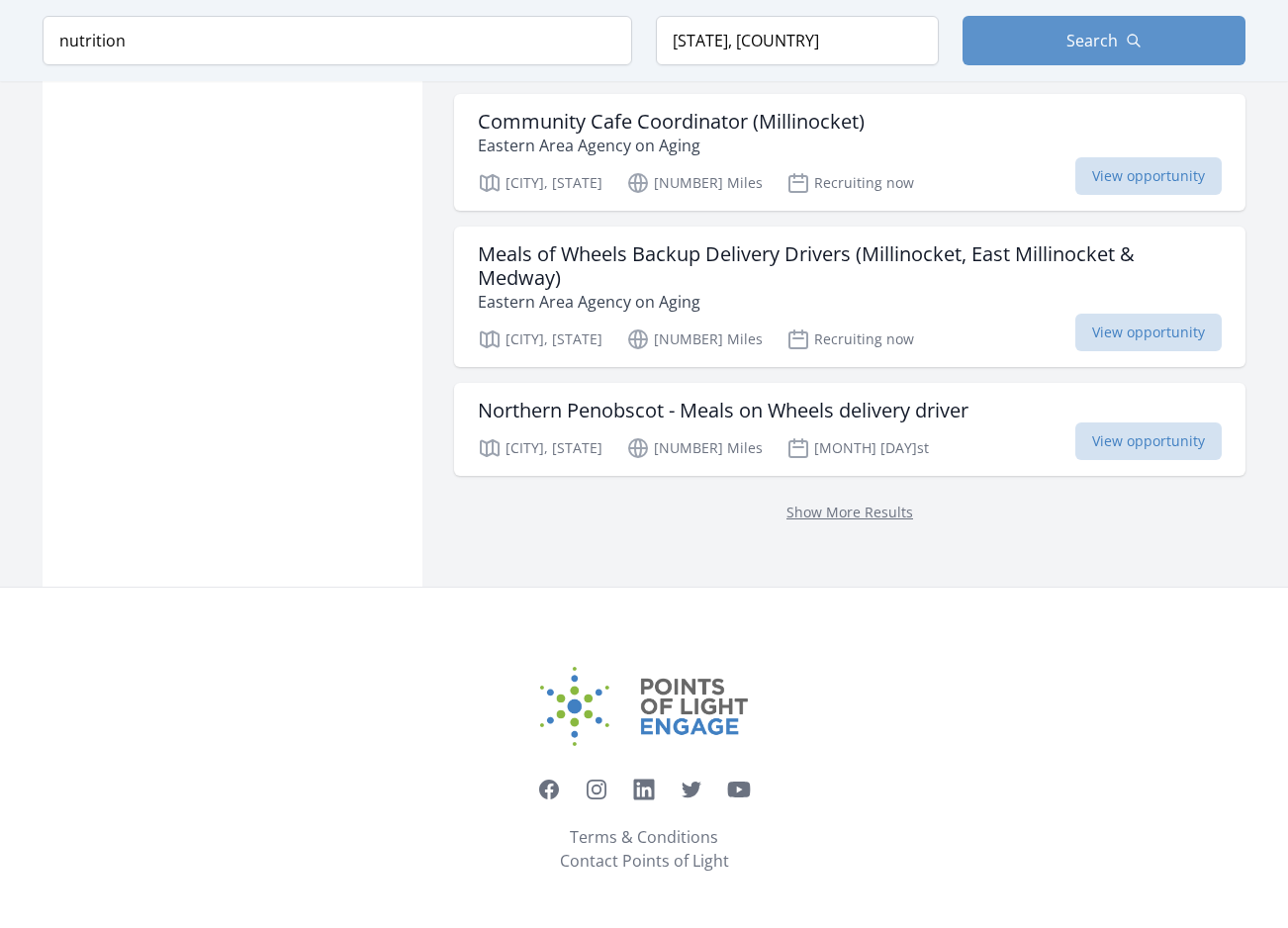 scroll, scrollTop: 2402, scrollLeft: 0, axis: vertical 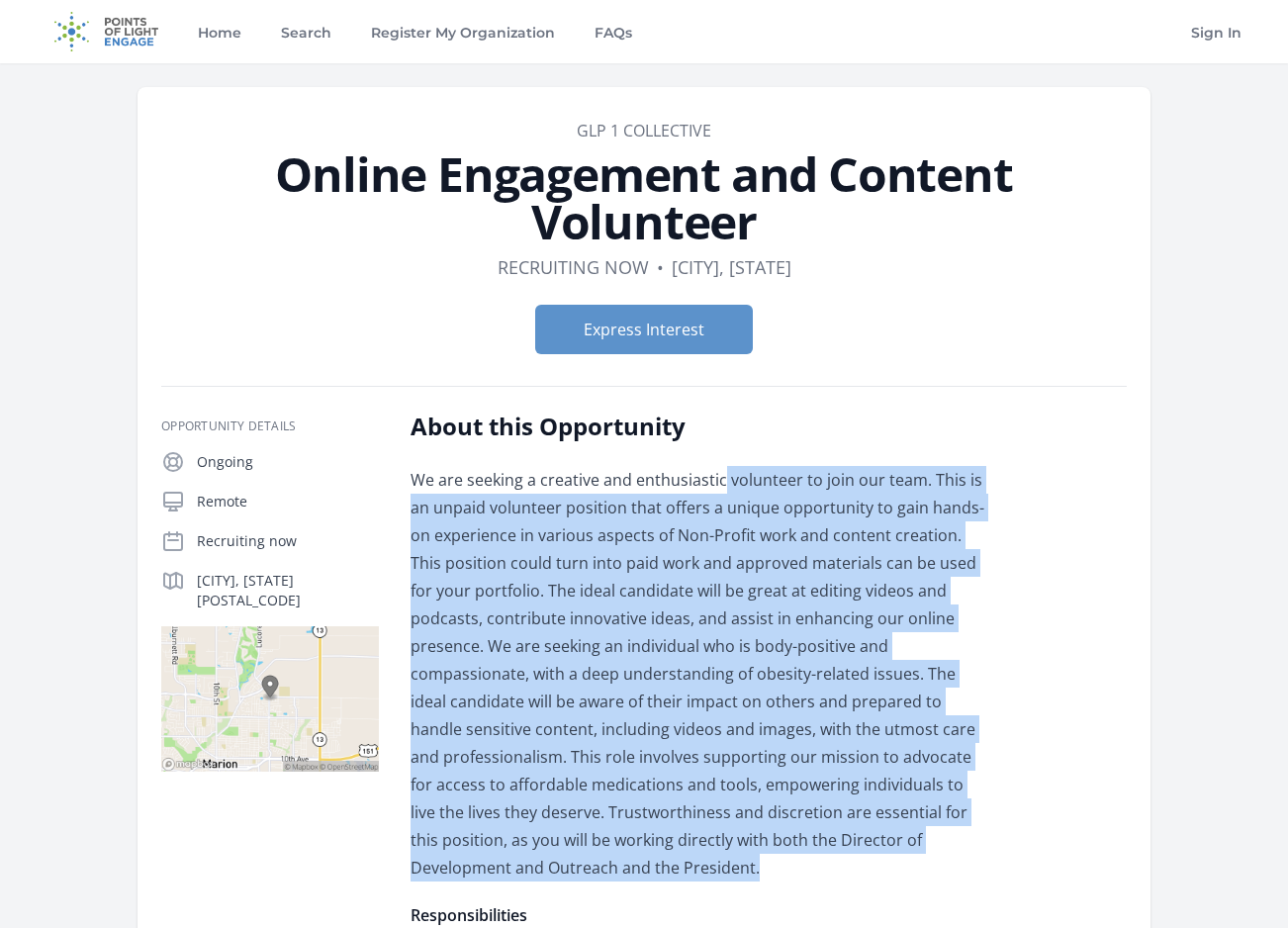 drag, startPoint x: 724, startPoint y: 477, endPoint x: 921, endPoint y: 844, distance: 416.5309 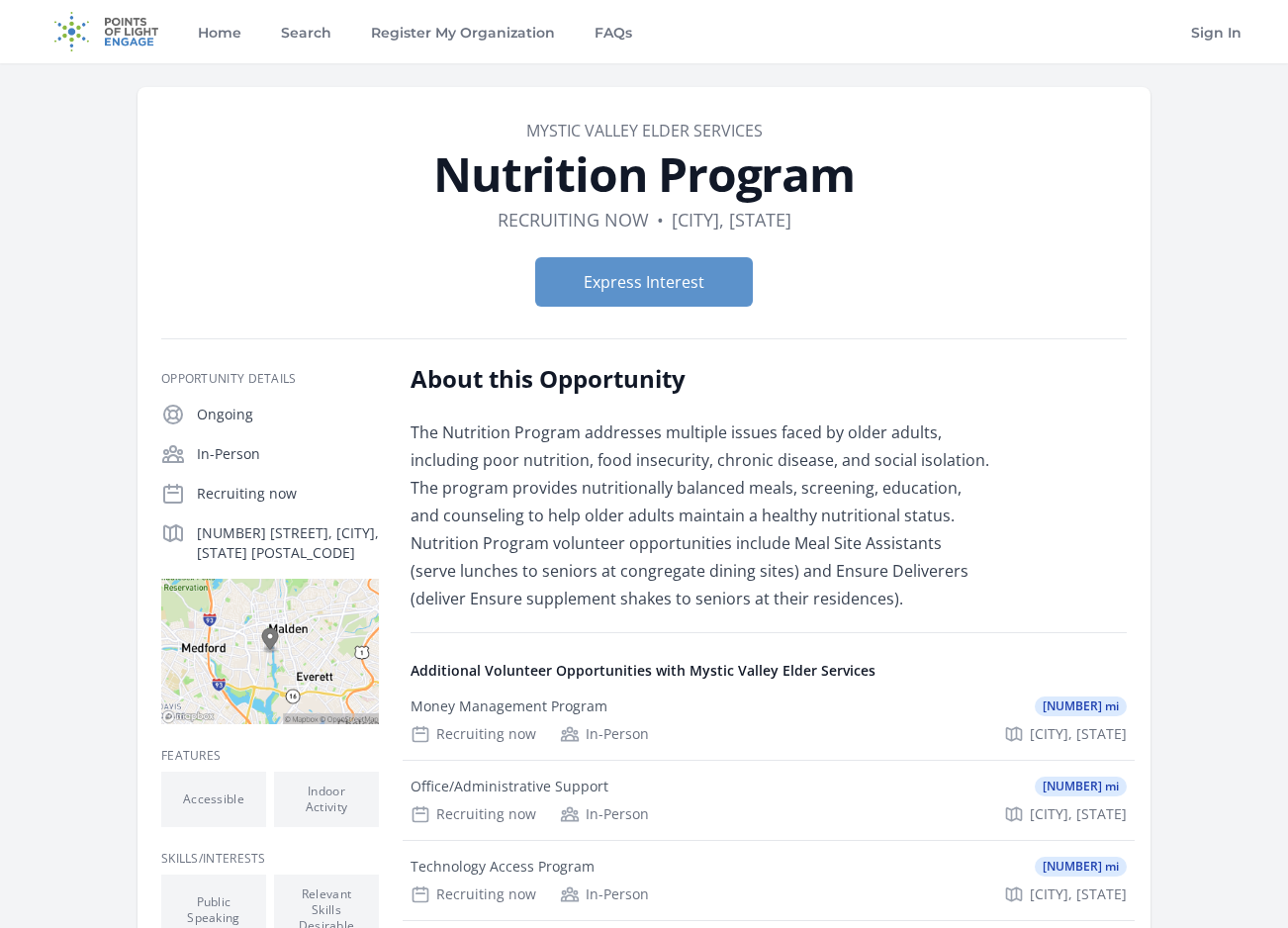 scroll, scrollTop: 0, scrollLeft: 0, axis: both 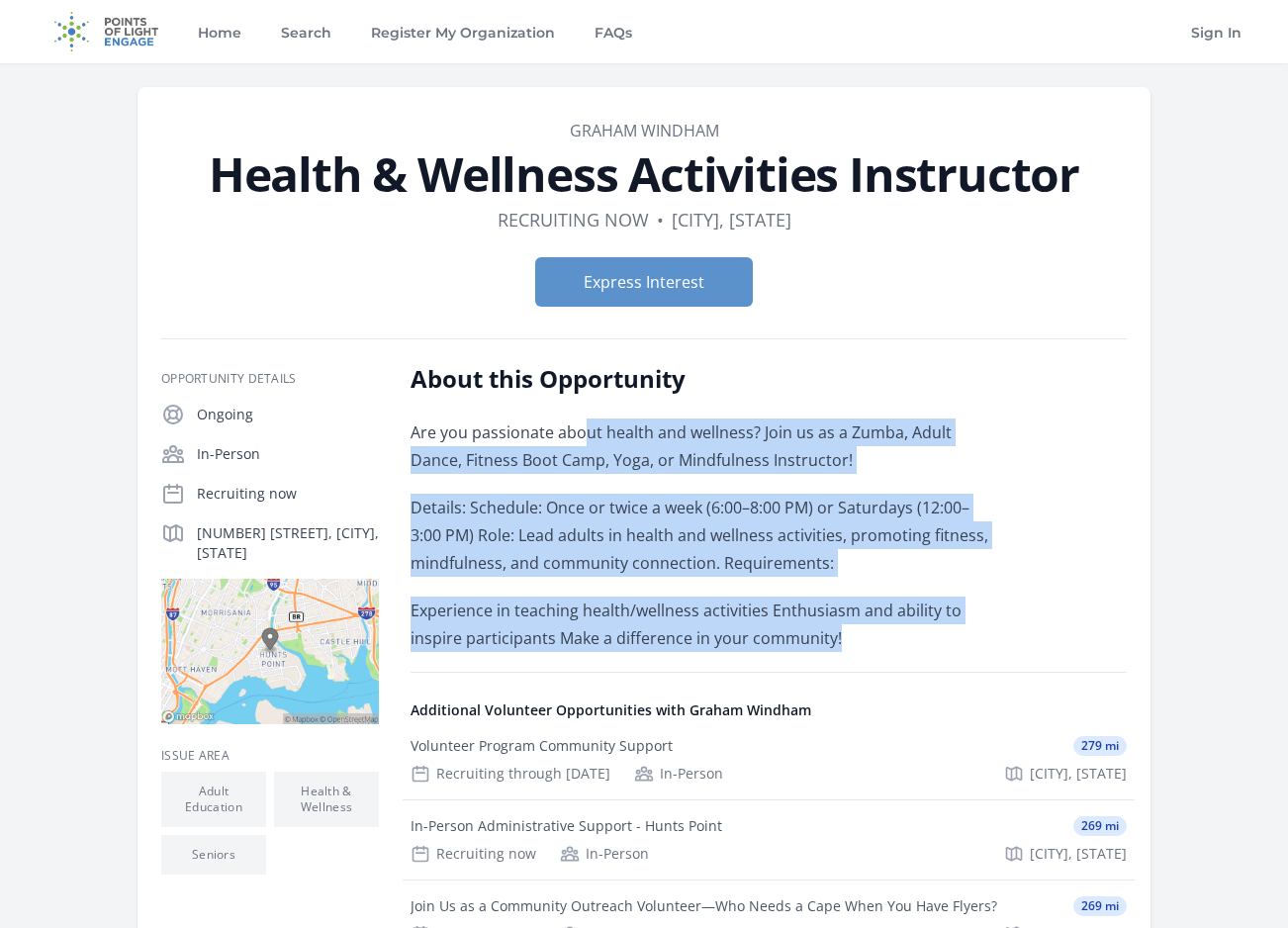 drag, startPoint x: 580, startPoint y: 429, endPoint x: 900, endPoint y: 634, distance: 380.03289 